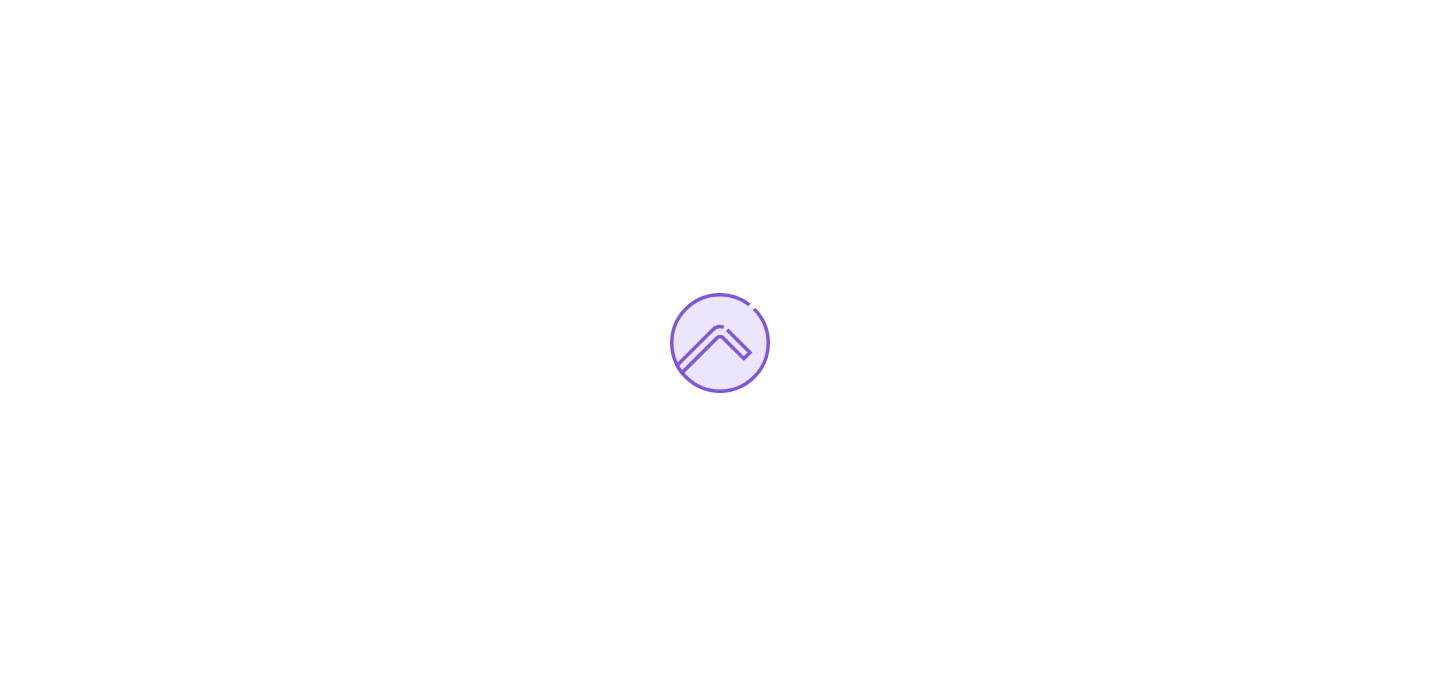 scroll, scrollTop: 0, scrollLeft: 0, axis: both 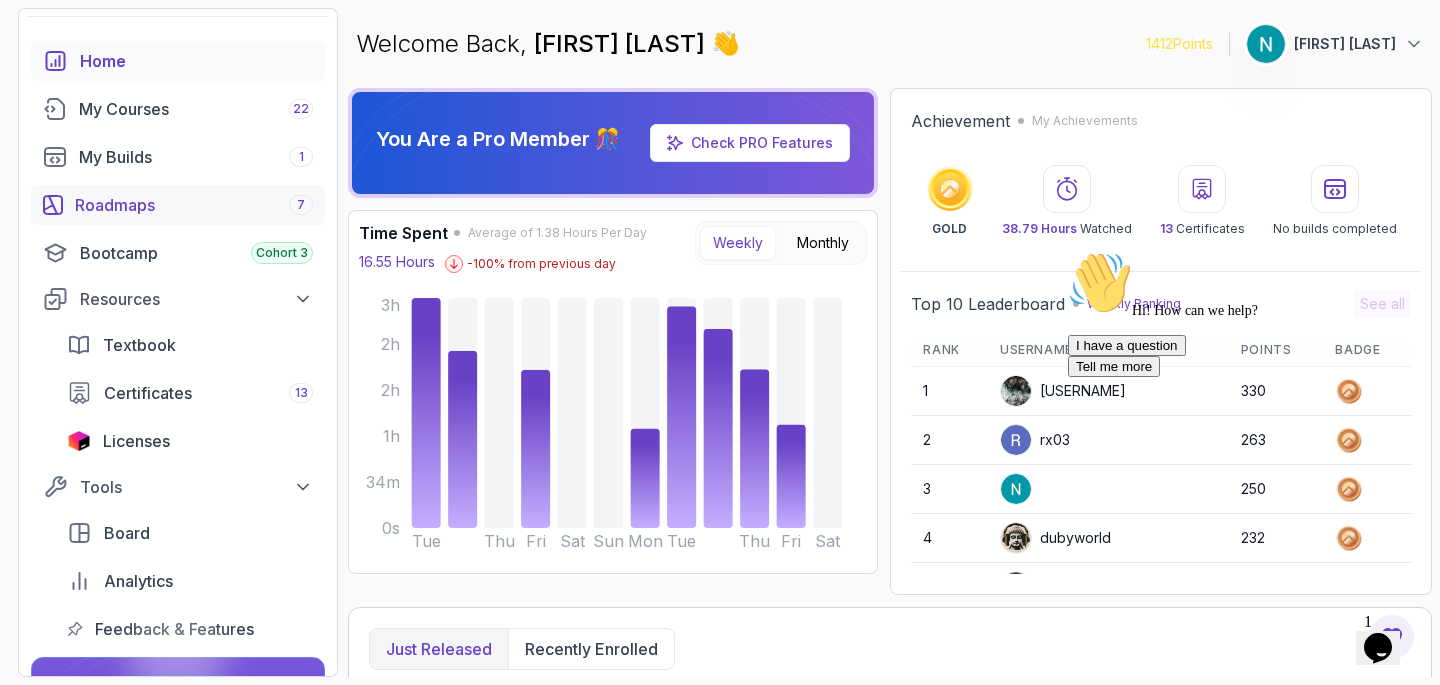click on "Roadmaps 7" at bounding box center (194, 205) 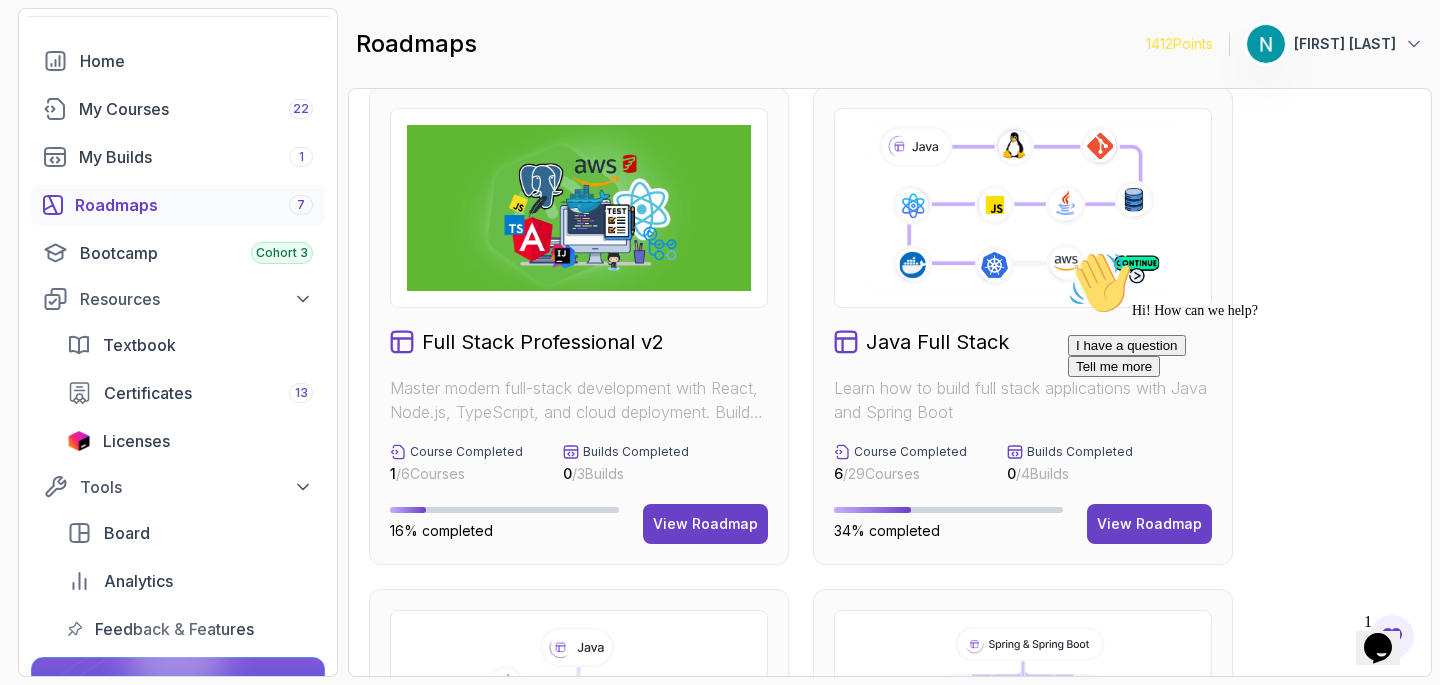 scroll, scrollTop: 0, scrollLeft: 0, axis: both 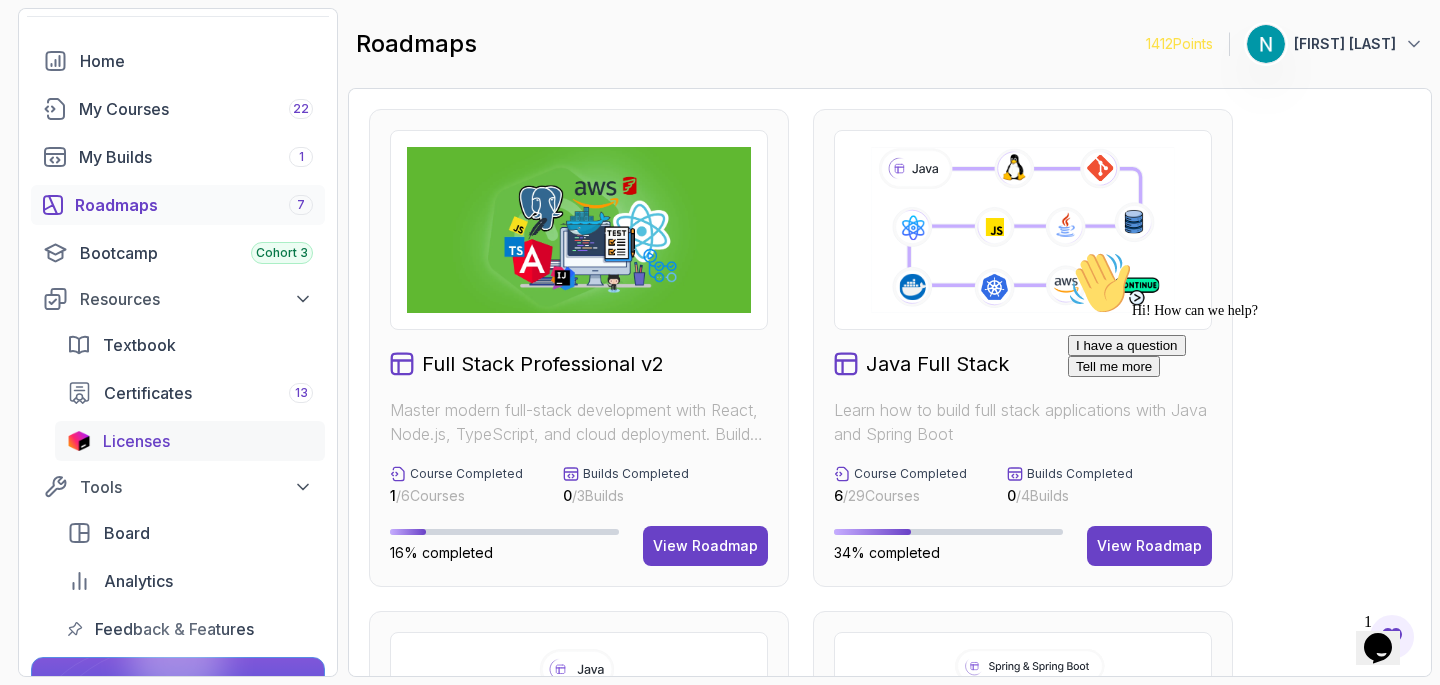click on "Licenses" at bounding box center [136, 441] 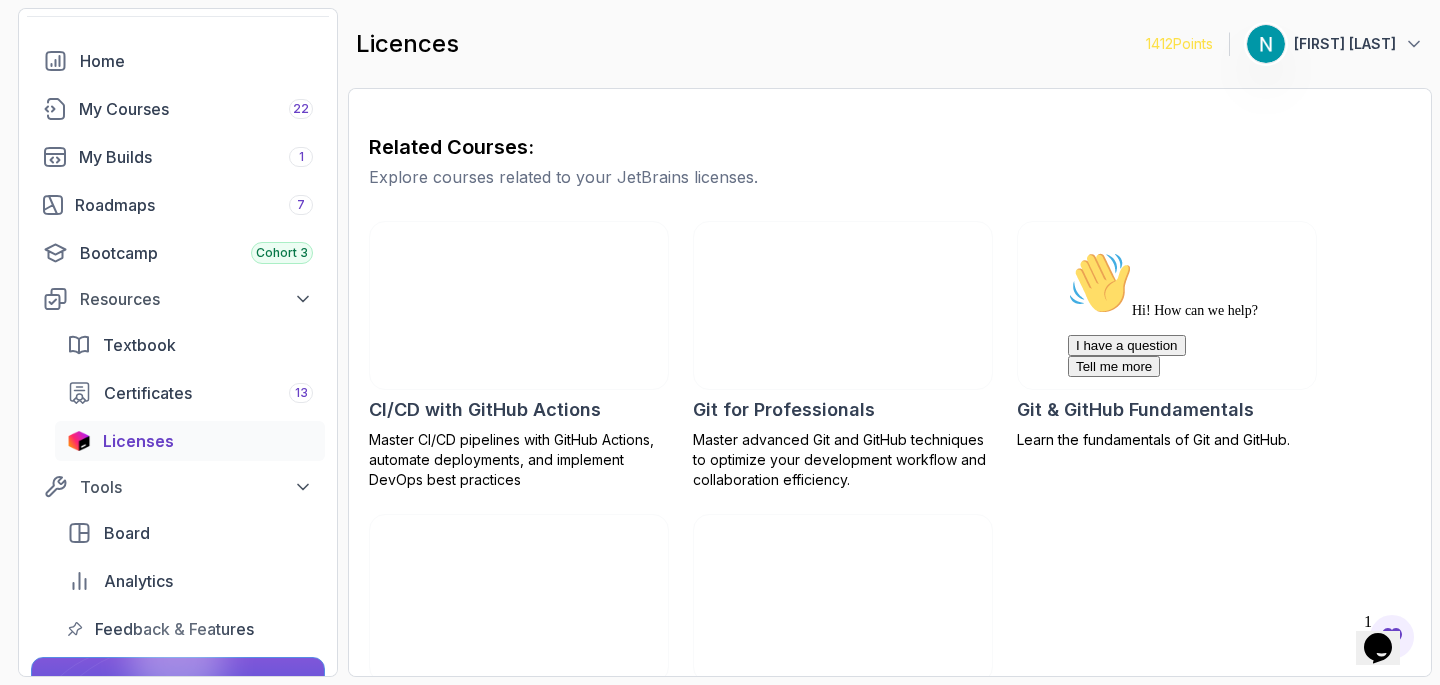 scroll, scrollTop: 624, scrollLeft: 0, axis: vertical 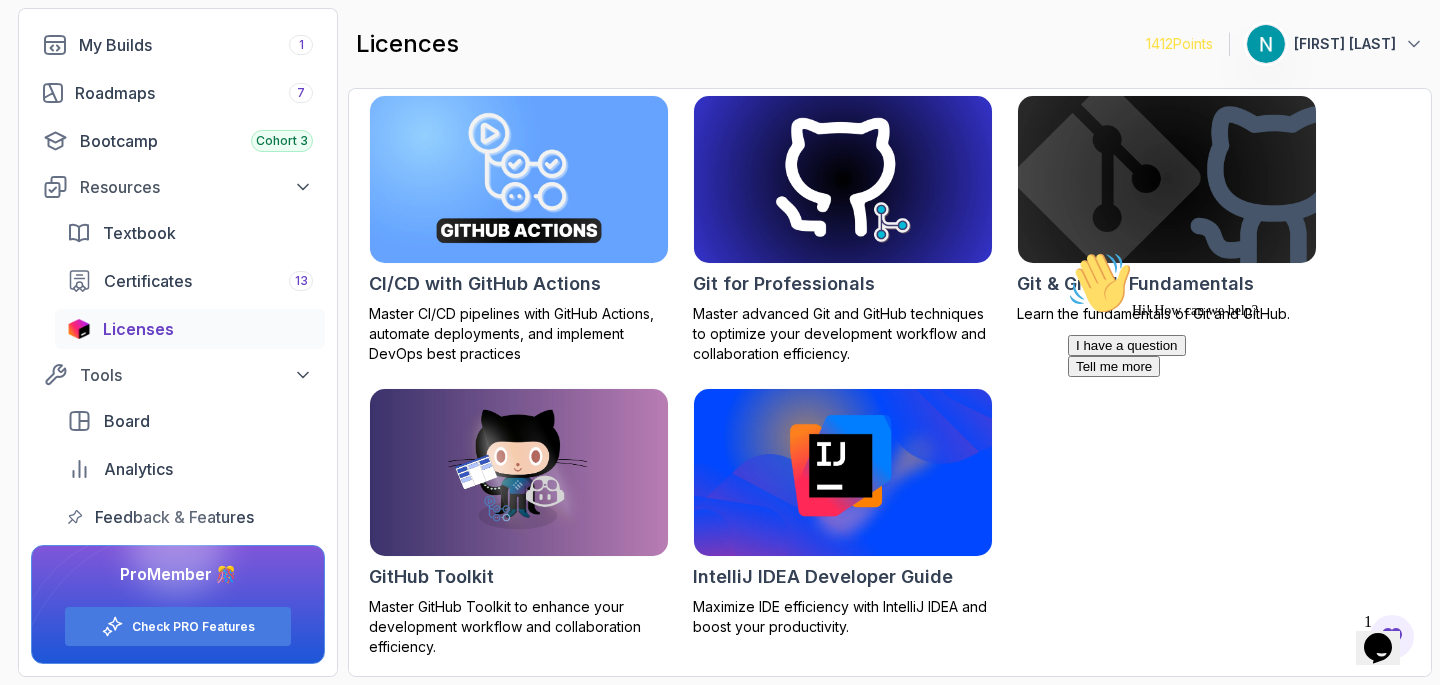 click at bounding box center [177, 546] 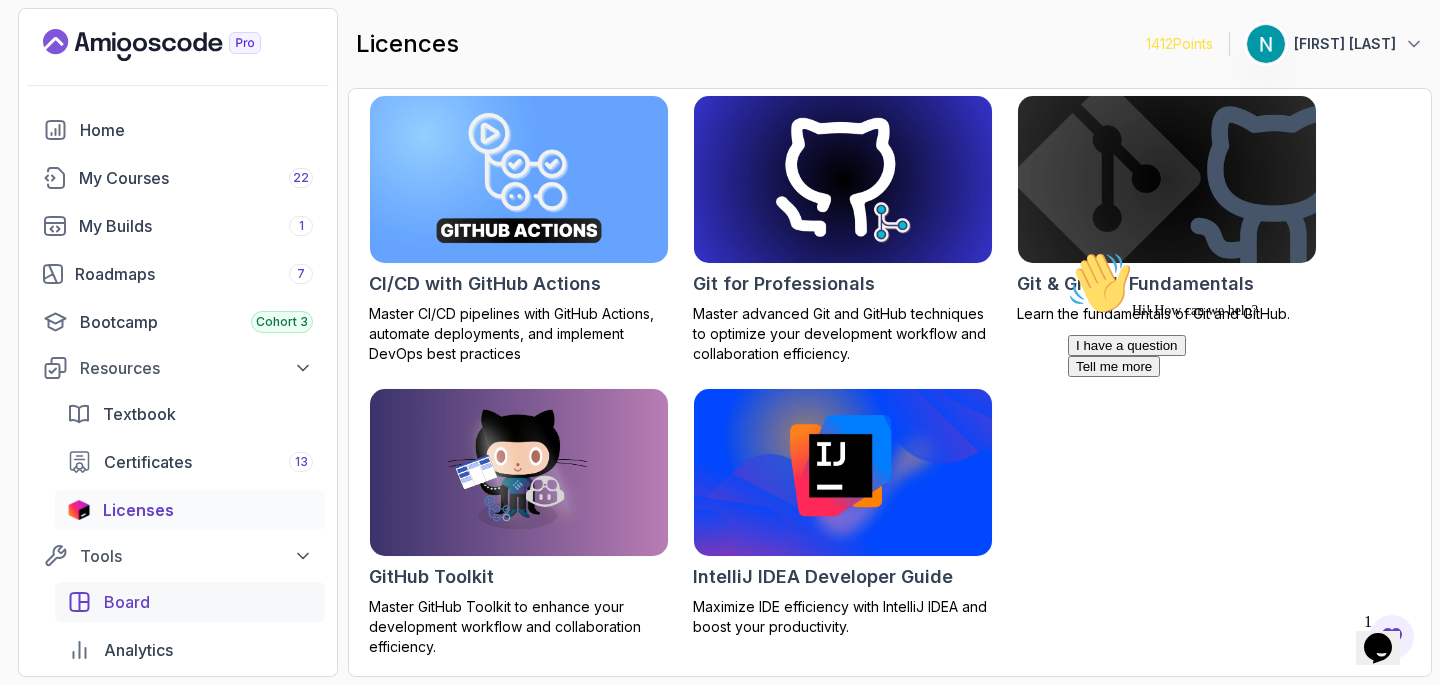 scroll, scrollTop: 181, scrollLeft: 0, axis: vertical 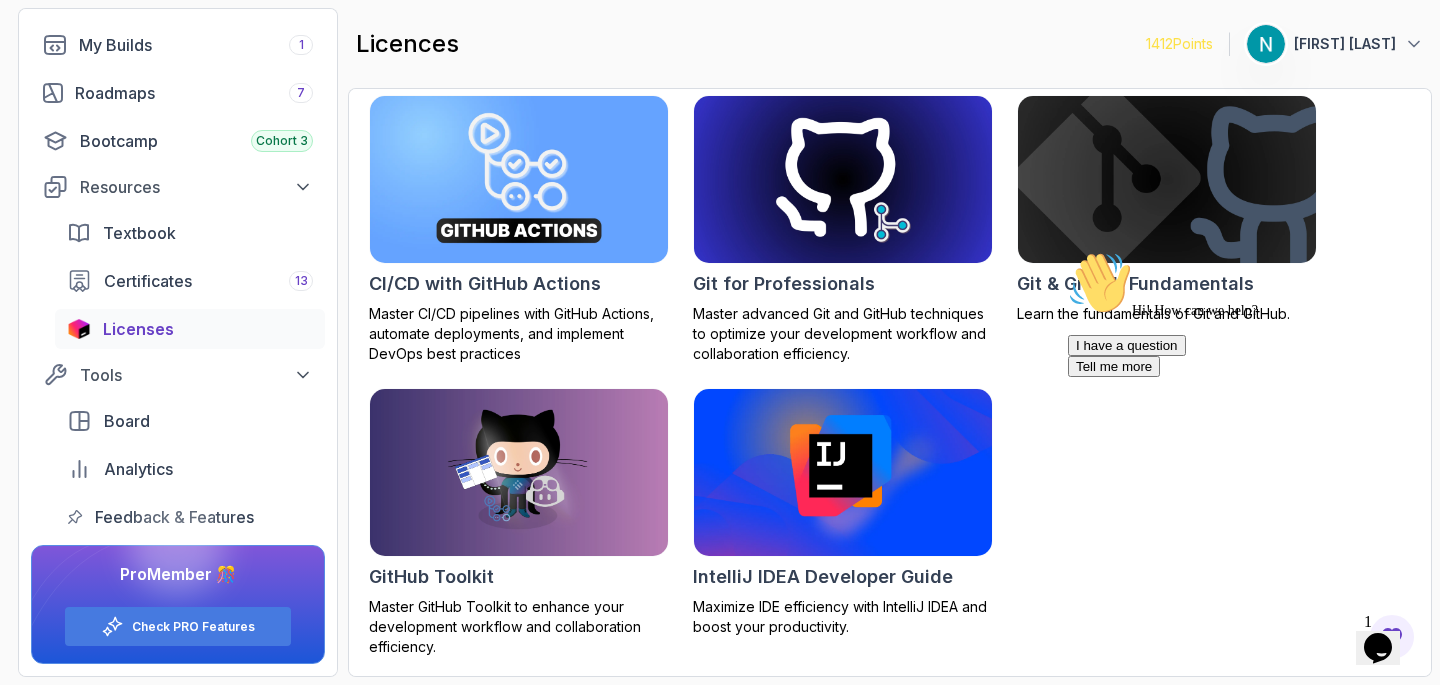 click at bounding box center (177, 546) 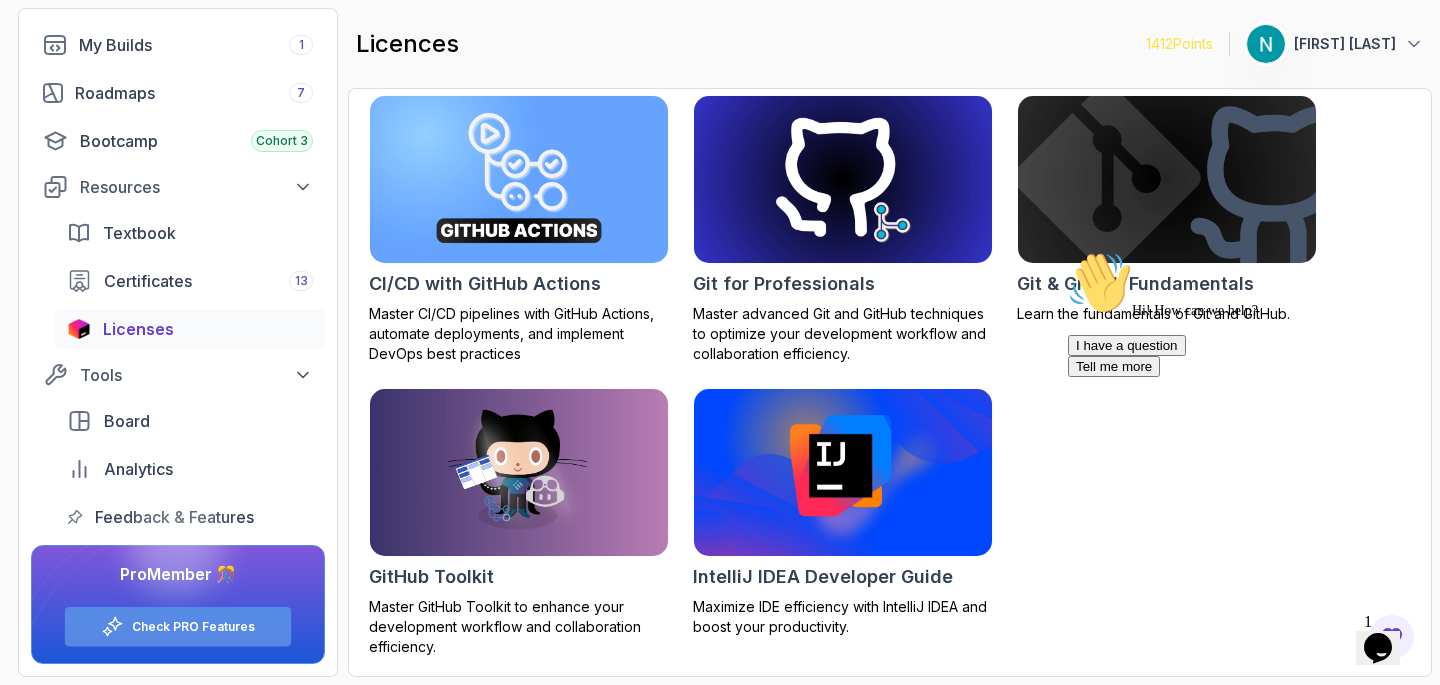click on "Check PRO Features" at bounding box center (193, 627) 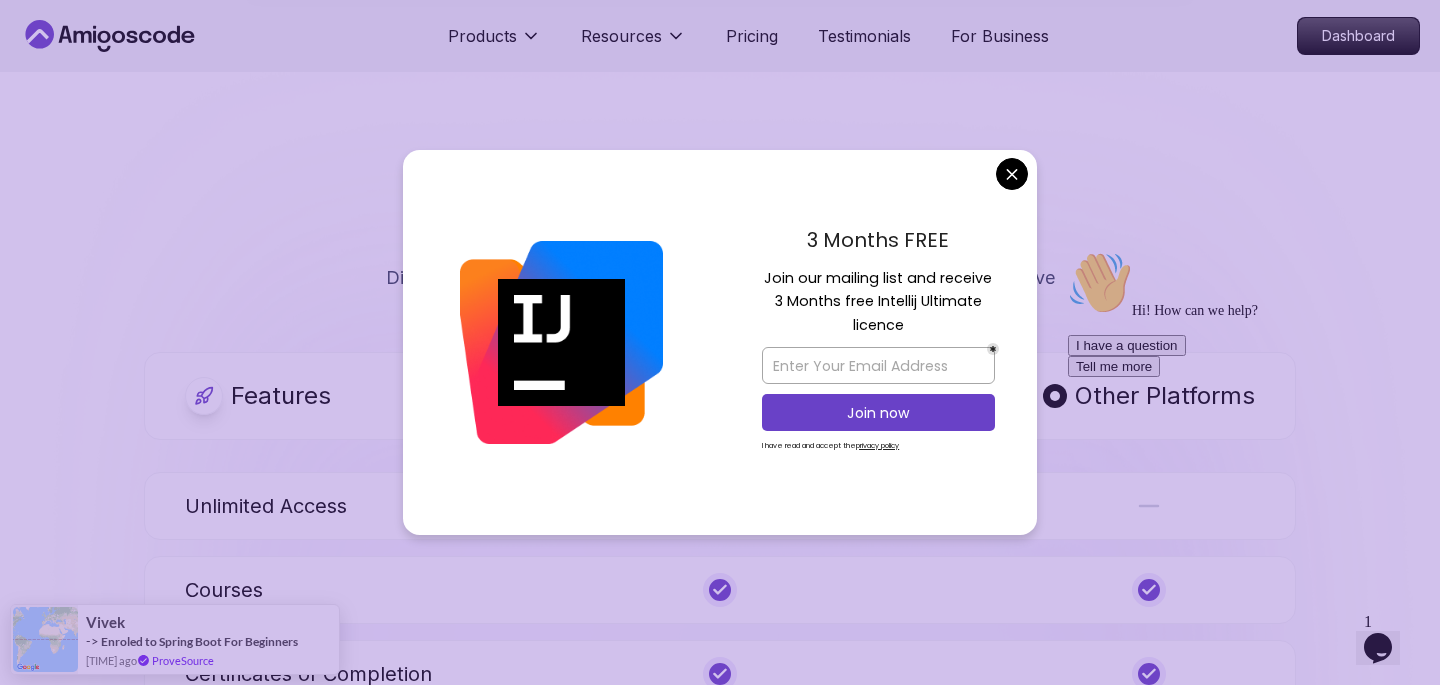 scroll, scrollTop: 835, scrollLeft: 0, axis: vertical 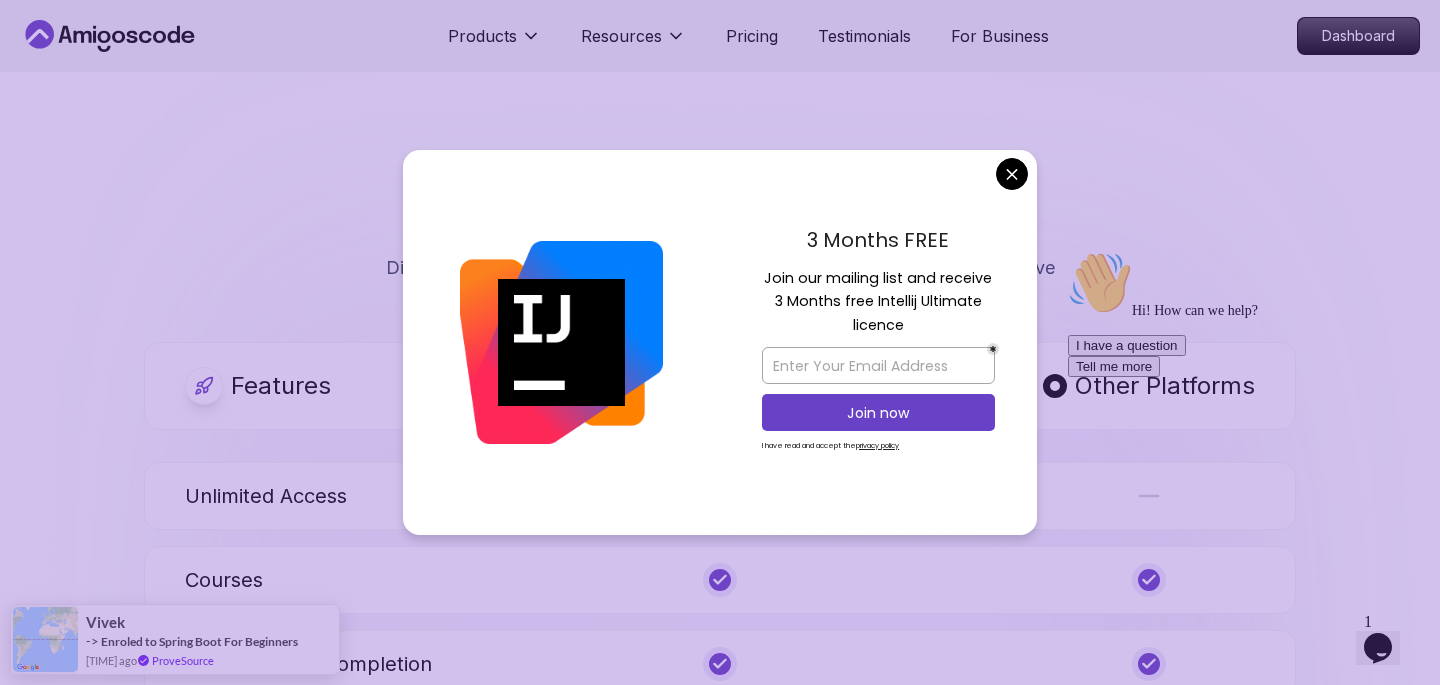 click on "Features Amigoscode  PRO  Features Amigoscode PRO is a subscription-based service that provides access to all of our courses and resources with one subscription. Why Amigoscode What Makes  Amigoscode Unique Discover why developers choose Amigoscode to level up their skills and achieve their goals Features Other Platforms Unlimited Access Courses Certificates of Completion Hands-On Builds Unlimited Access Roadmaps Real-World Projects Affordable Pricing Free Updates to Courses Private Community Team Access Plans Testimonials Success  Stories Discover how our students have succeeded with Amigoscode PRO.             [FIRST]      Software Engineer @Amazon                     FAQs Got Questions?   We've Got Answers! See how our students are achieving their goals and excelling in tech What makes Amigoscode programming courses different from others? Can I access the course material at my own pace?" at bounding box center [720, 1940] 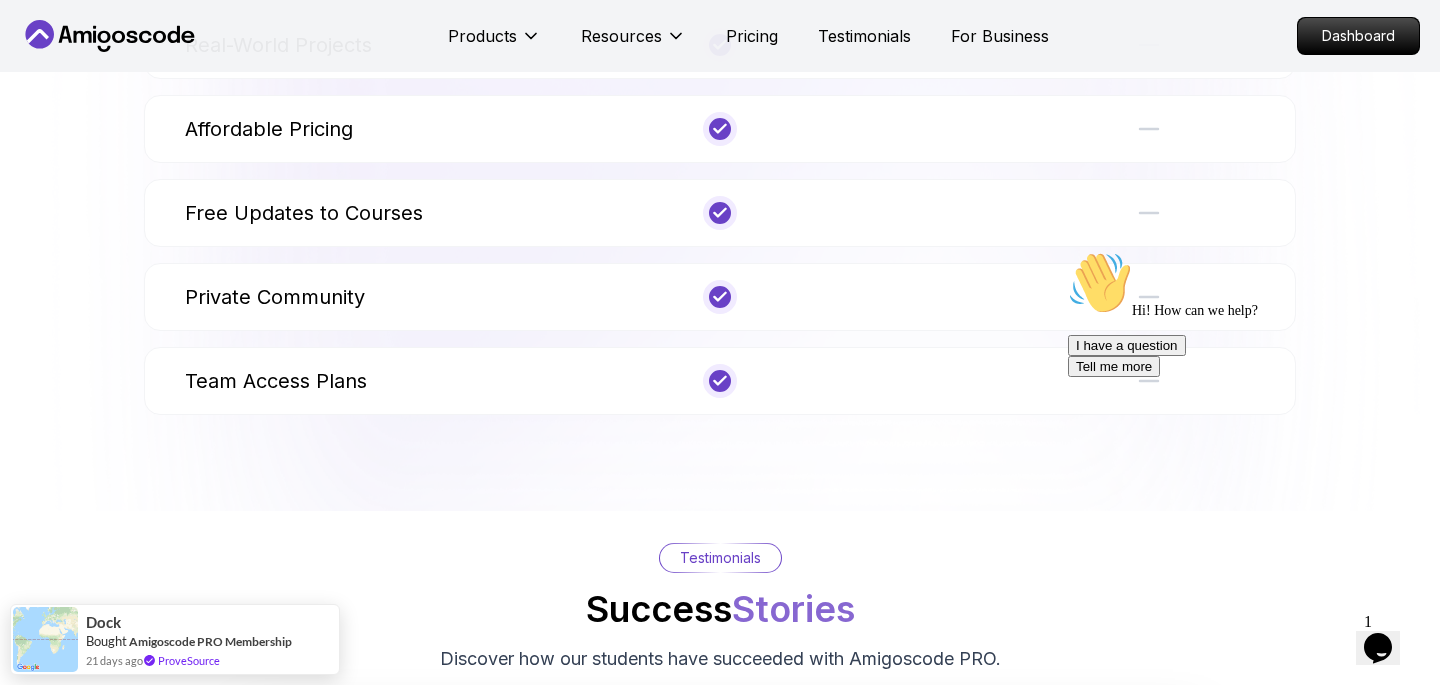 scroll, scrollTop: 1724, scrollLeft: 0, axis: vertical 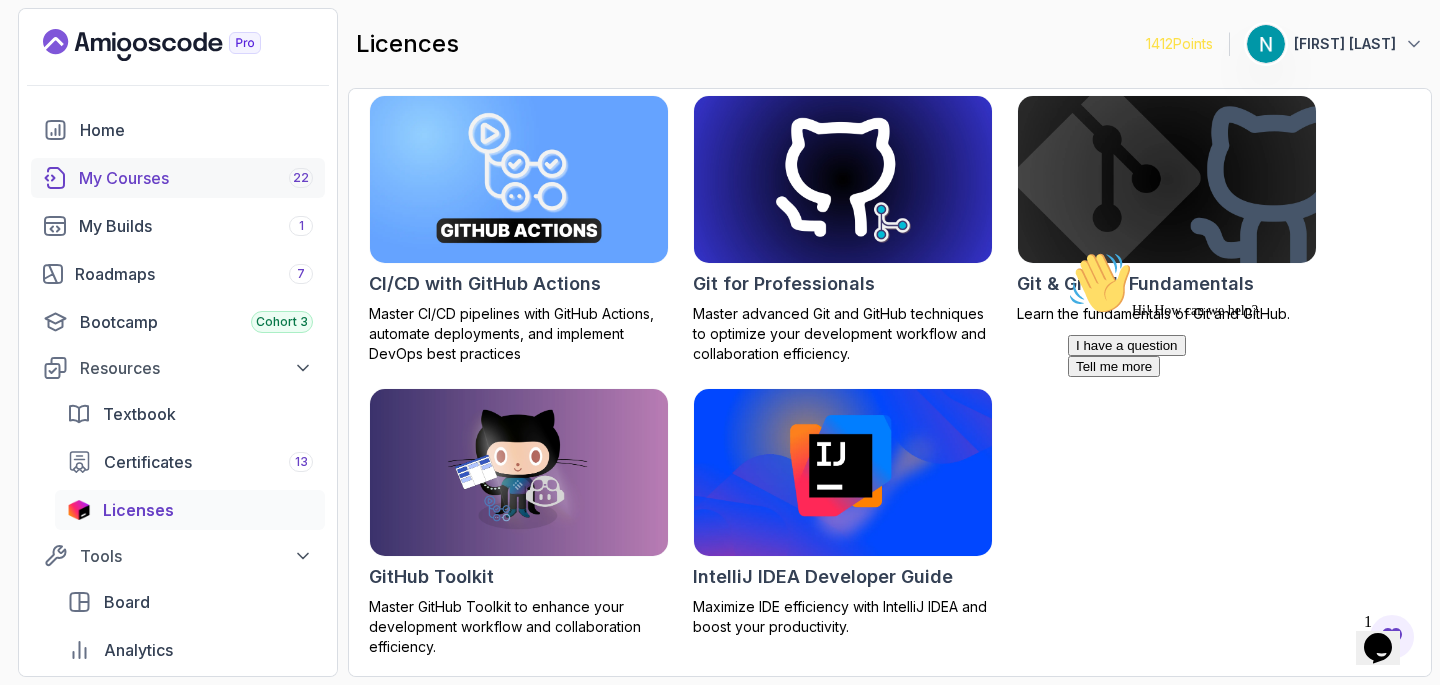 click on "My Courses 22" at bounding box center [196, 178] 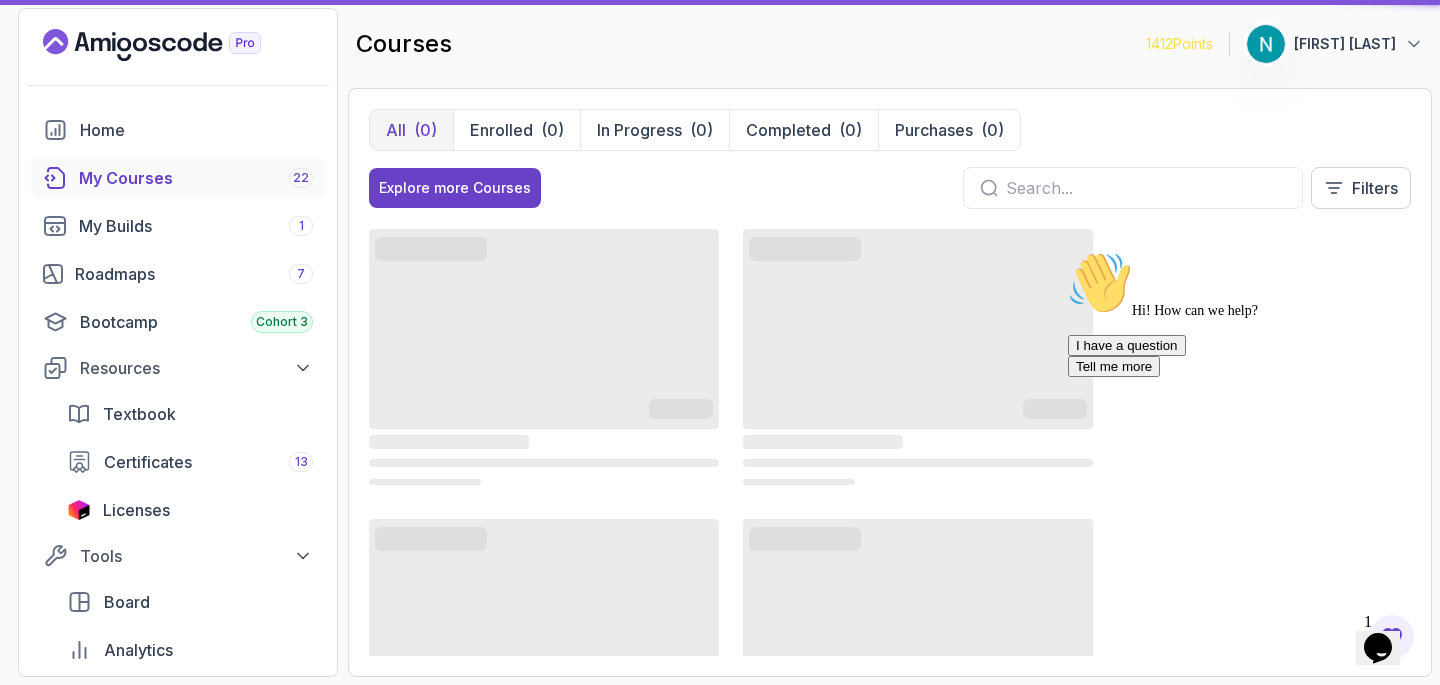 scroll, scrollTop: 0, scrollLeft: 0, axis: both 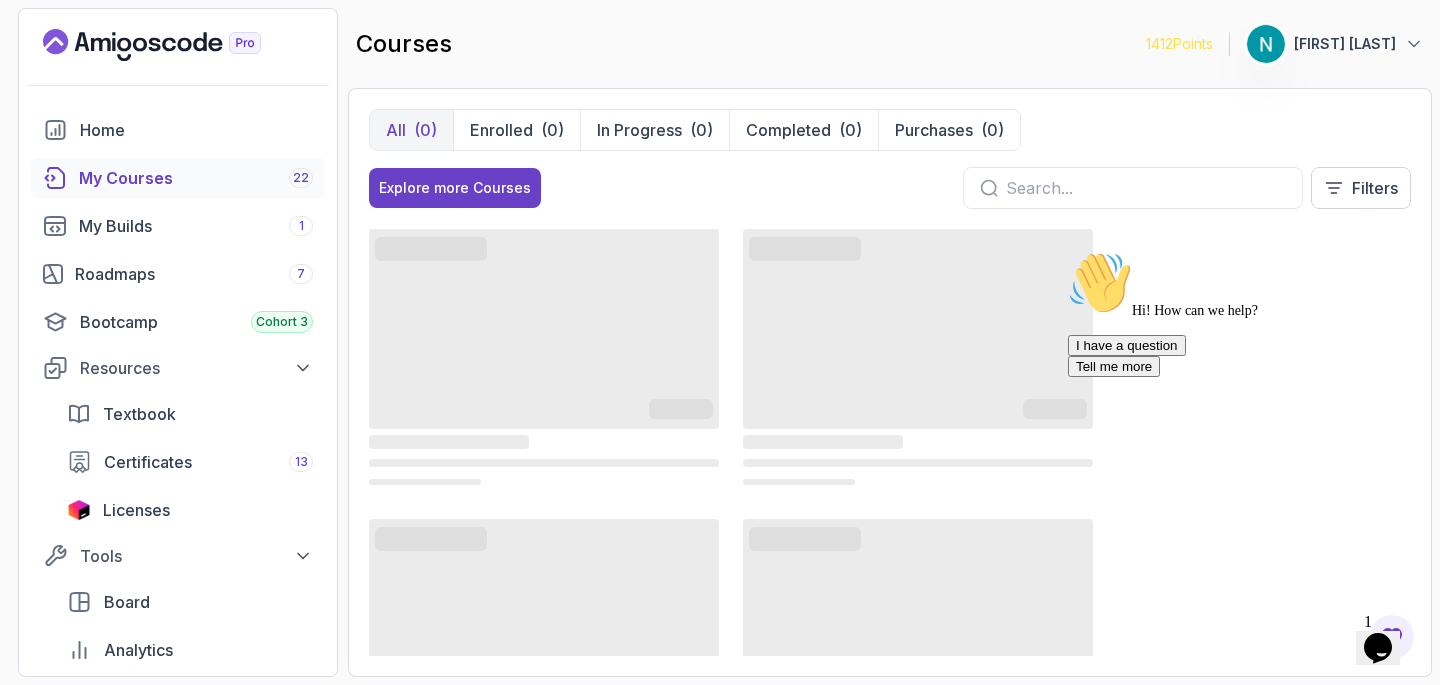 click at bounding box center [1146, 188] 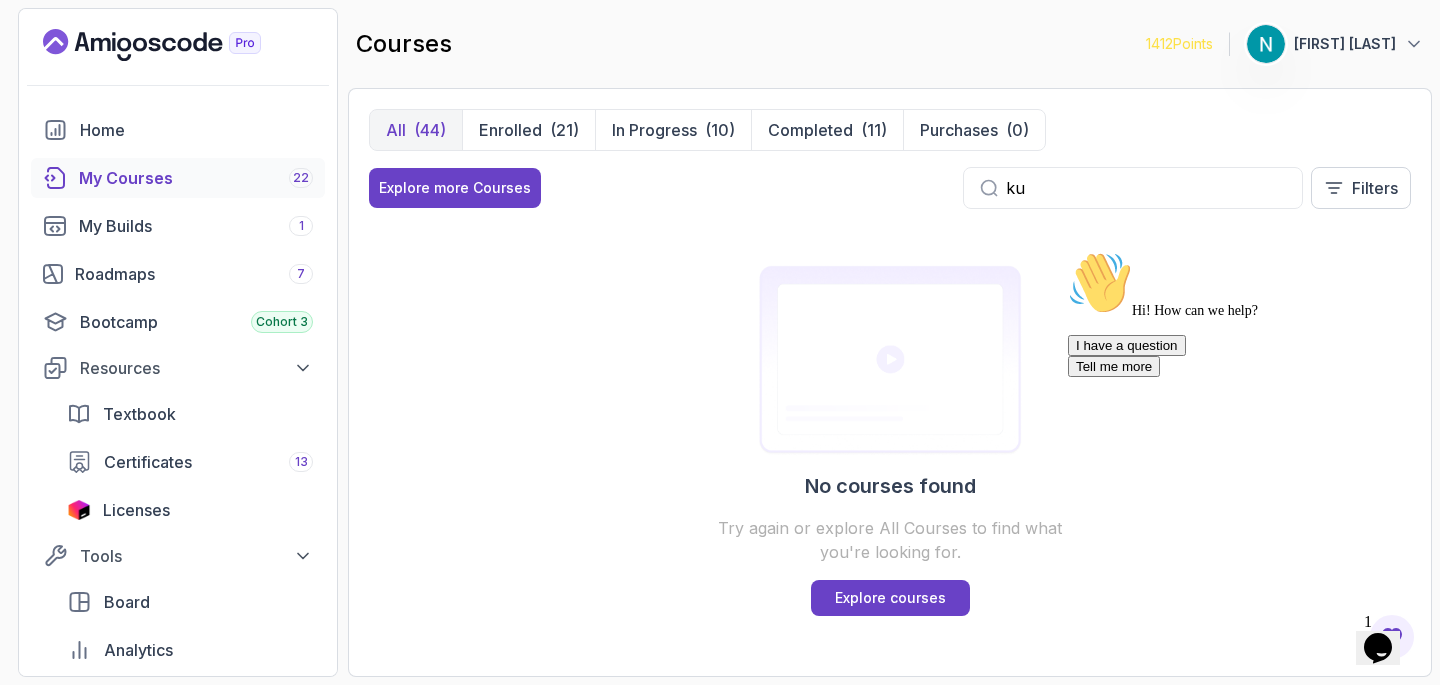 type on "k" 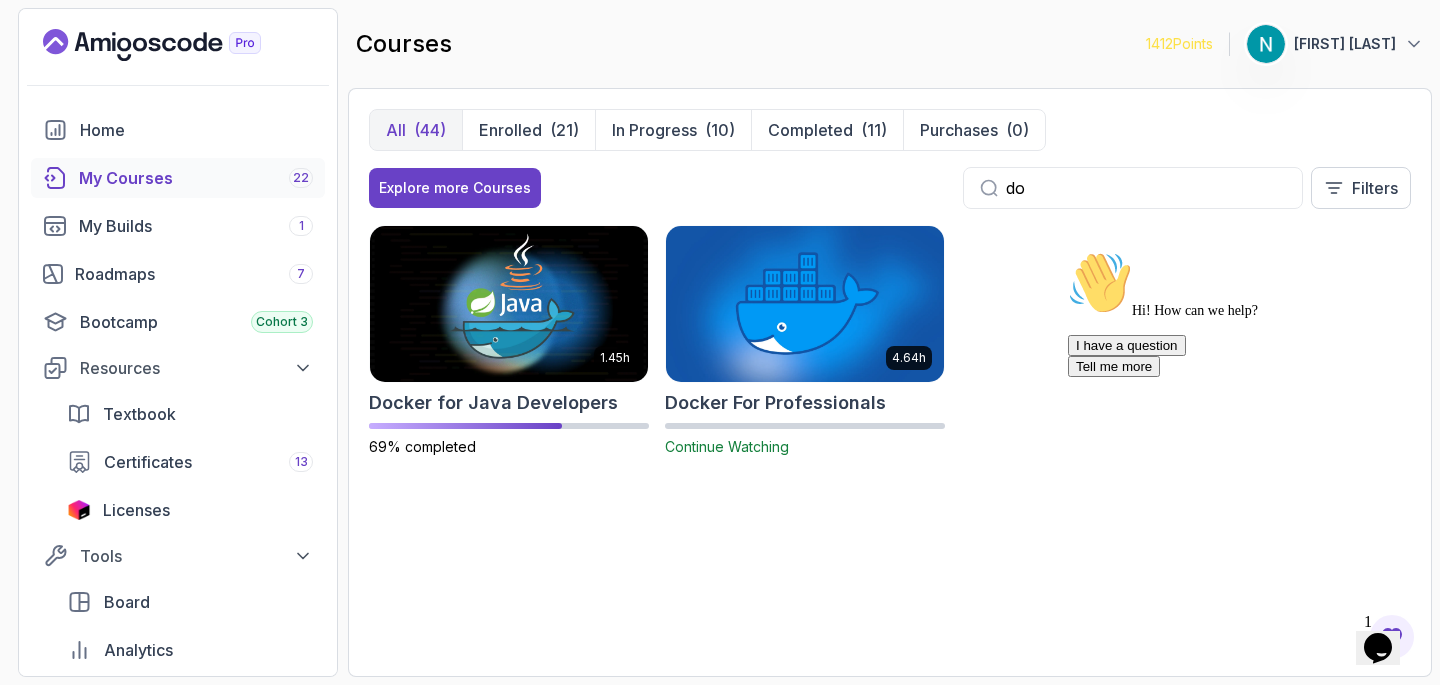 type on "d" 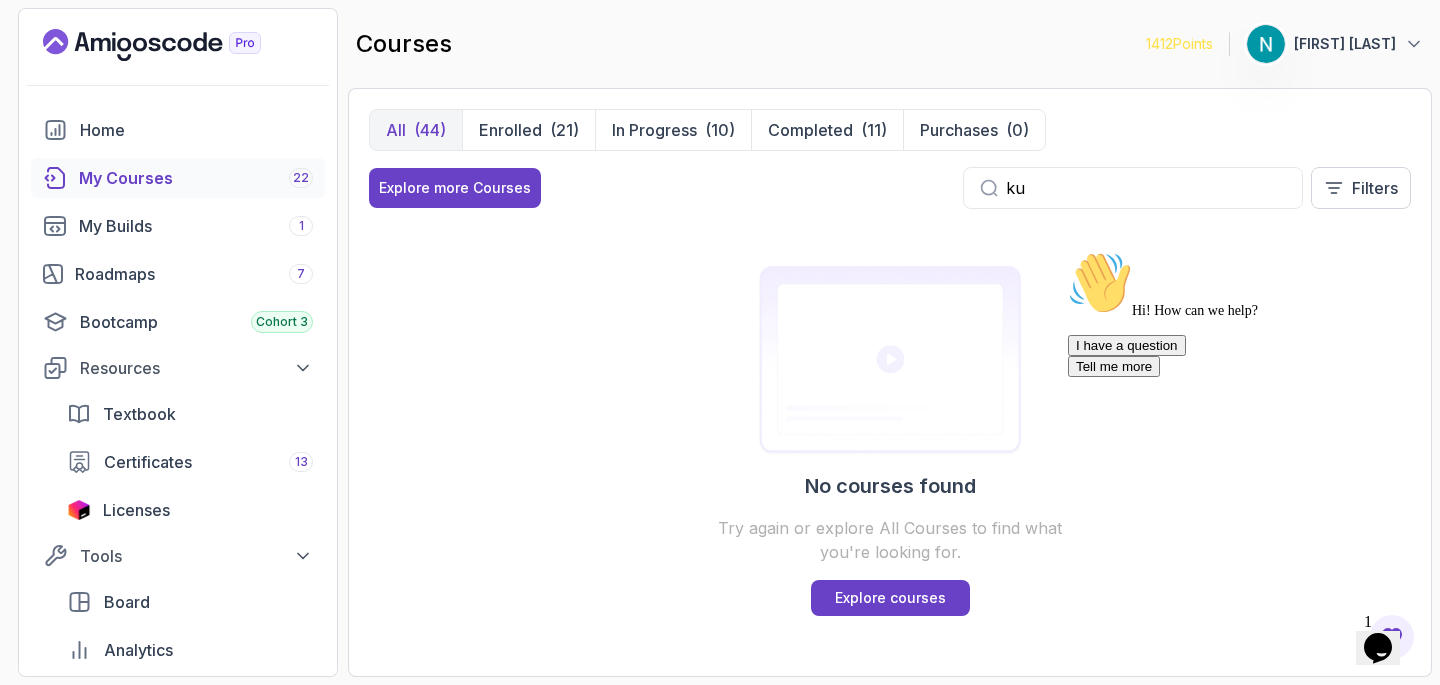 type on "k" 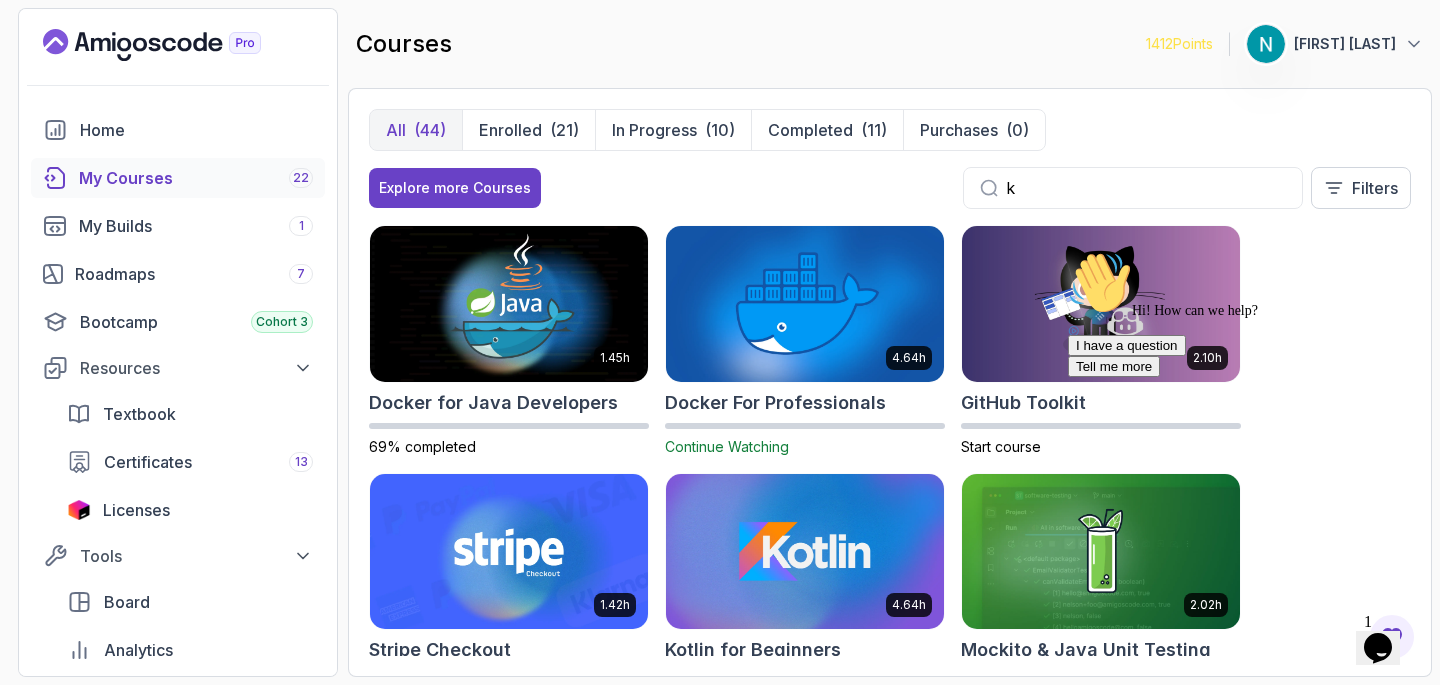 type 